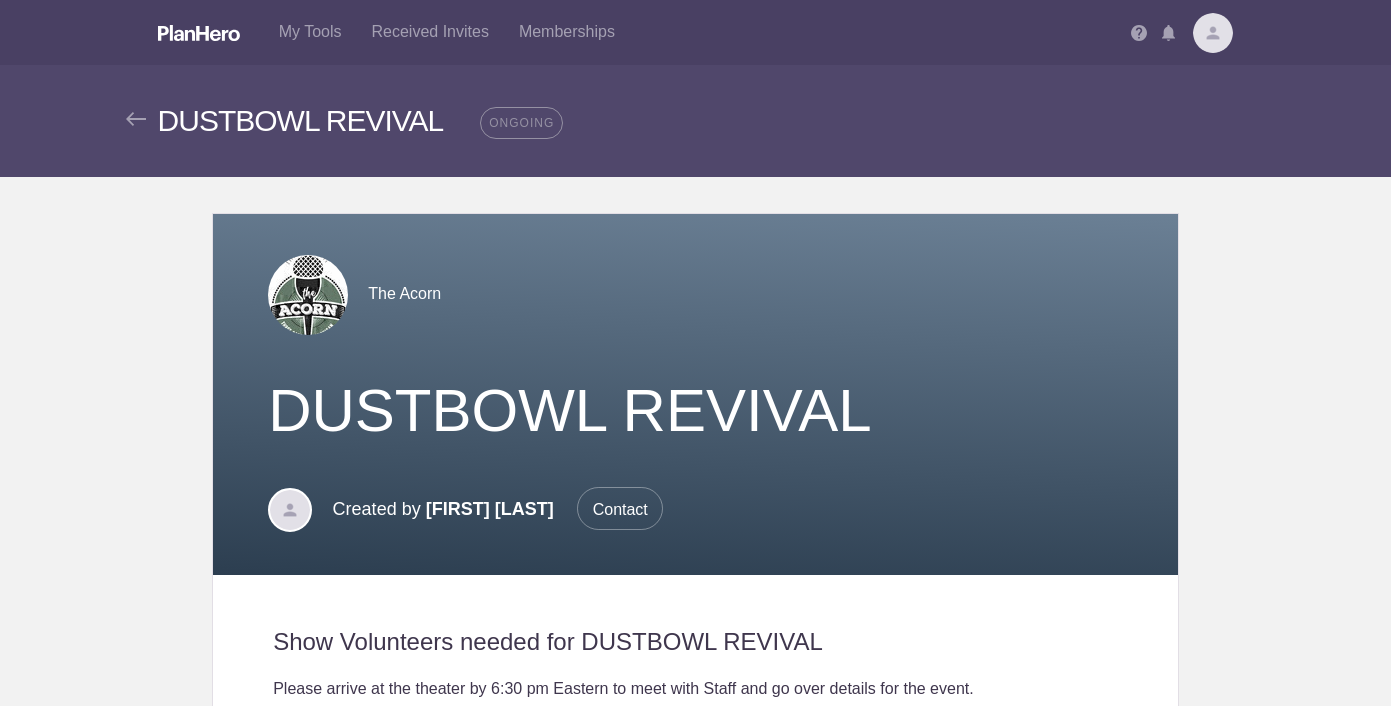 scroll, scrollTop: 0, scrollLeft: 0, axis: both 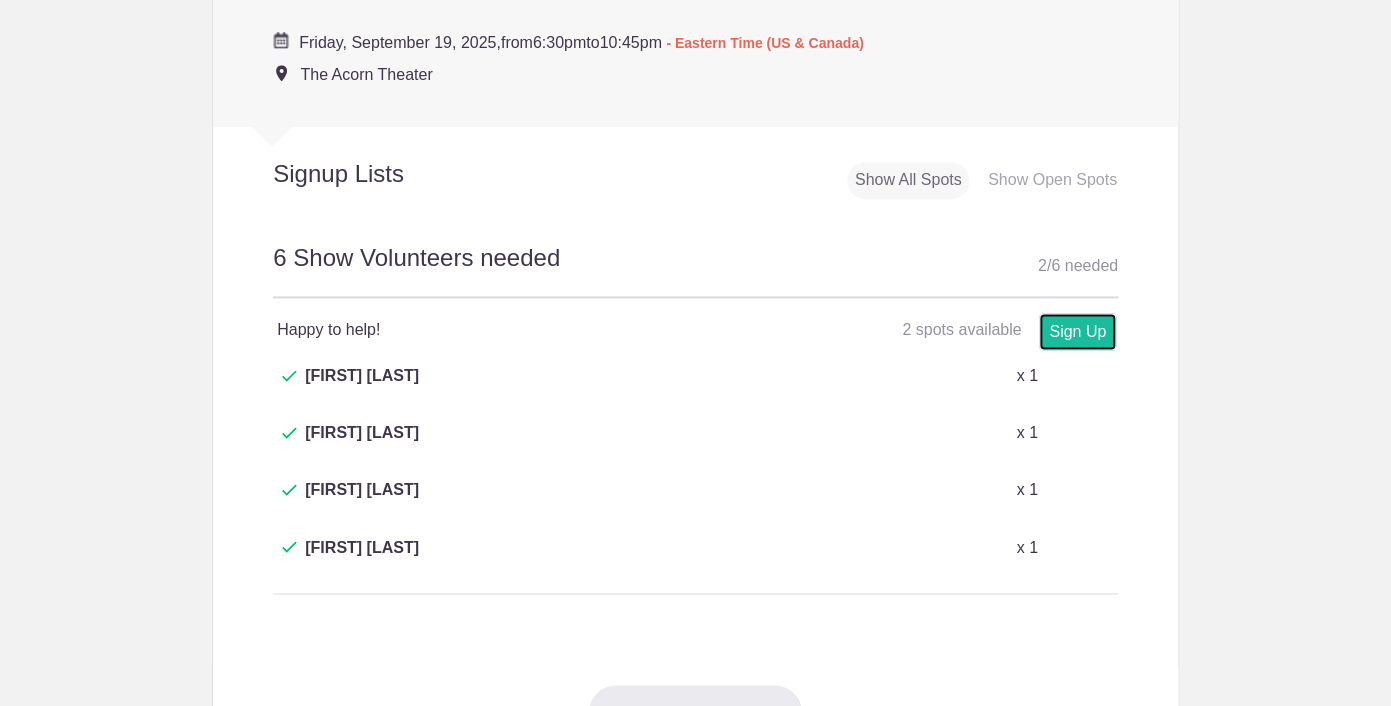 click on "Sign Up" at bounding box center [1077, 331] 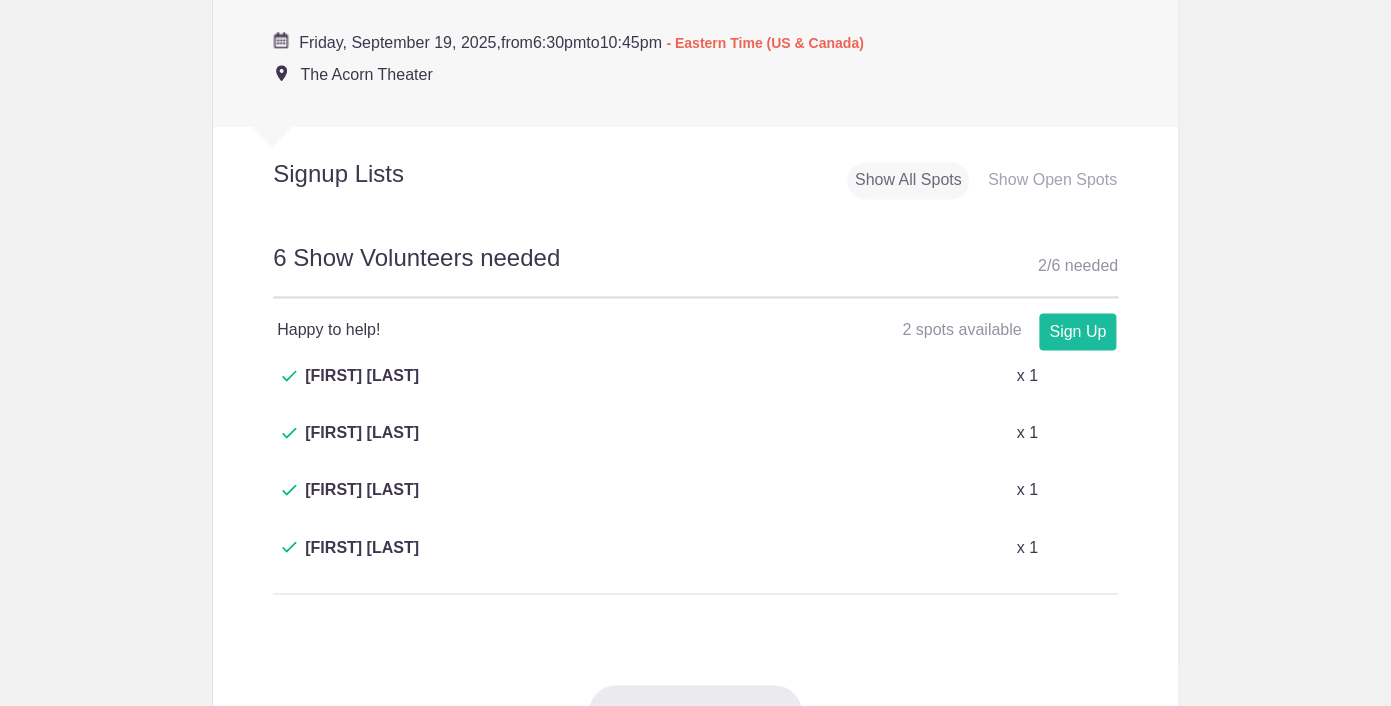 type on "1" 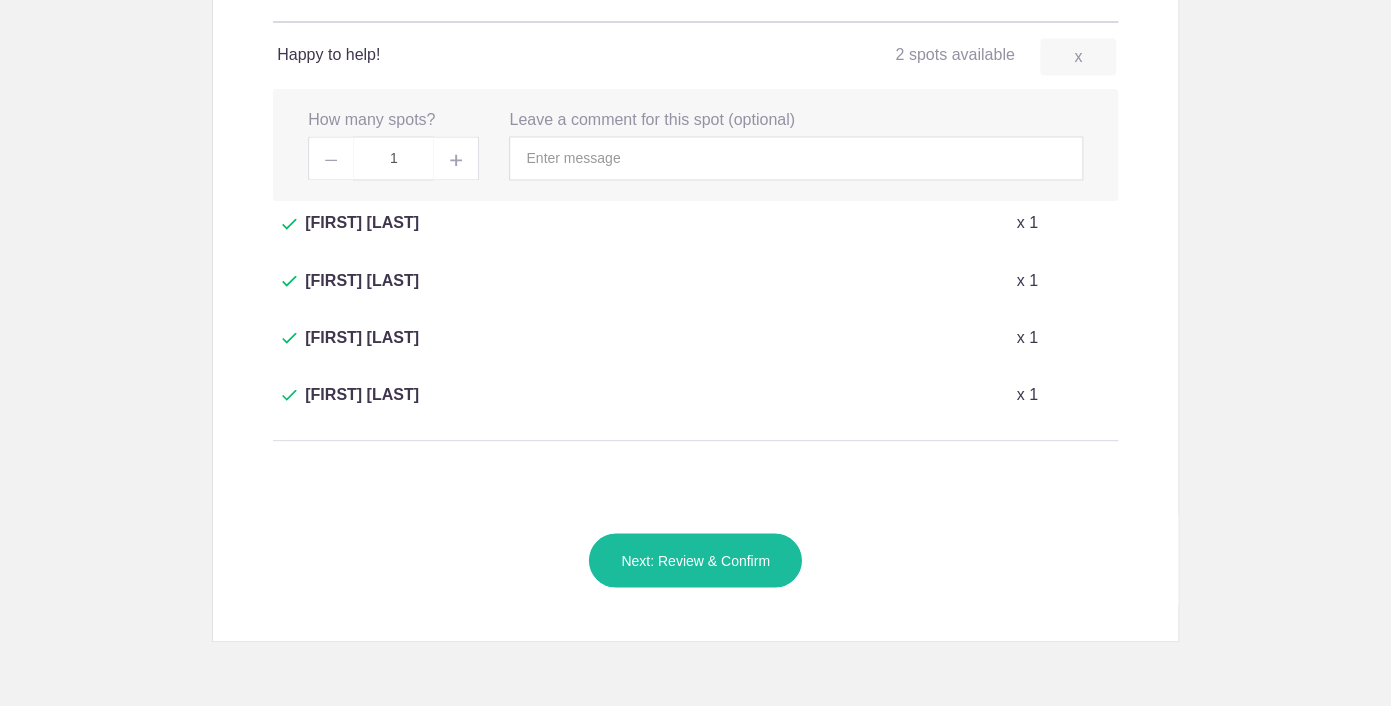 scroll, scrollTop: 1141, scrollLeft: 0, axis: vertical 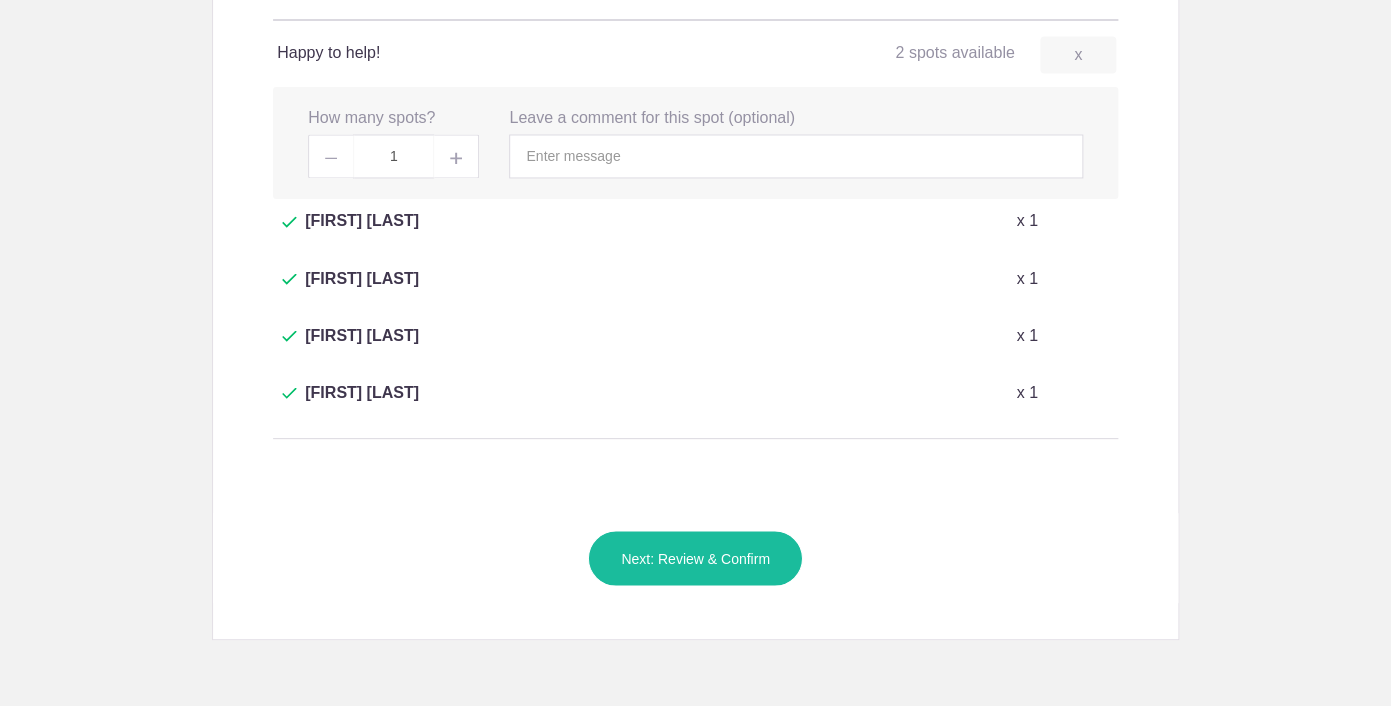 click on "Next: Review & Confirm" at bounding box center [695, 558] 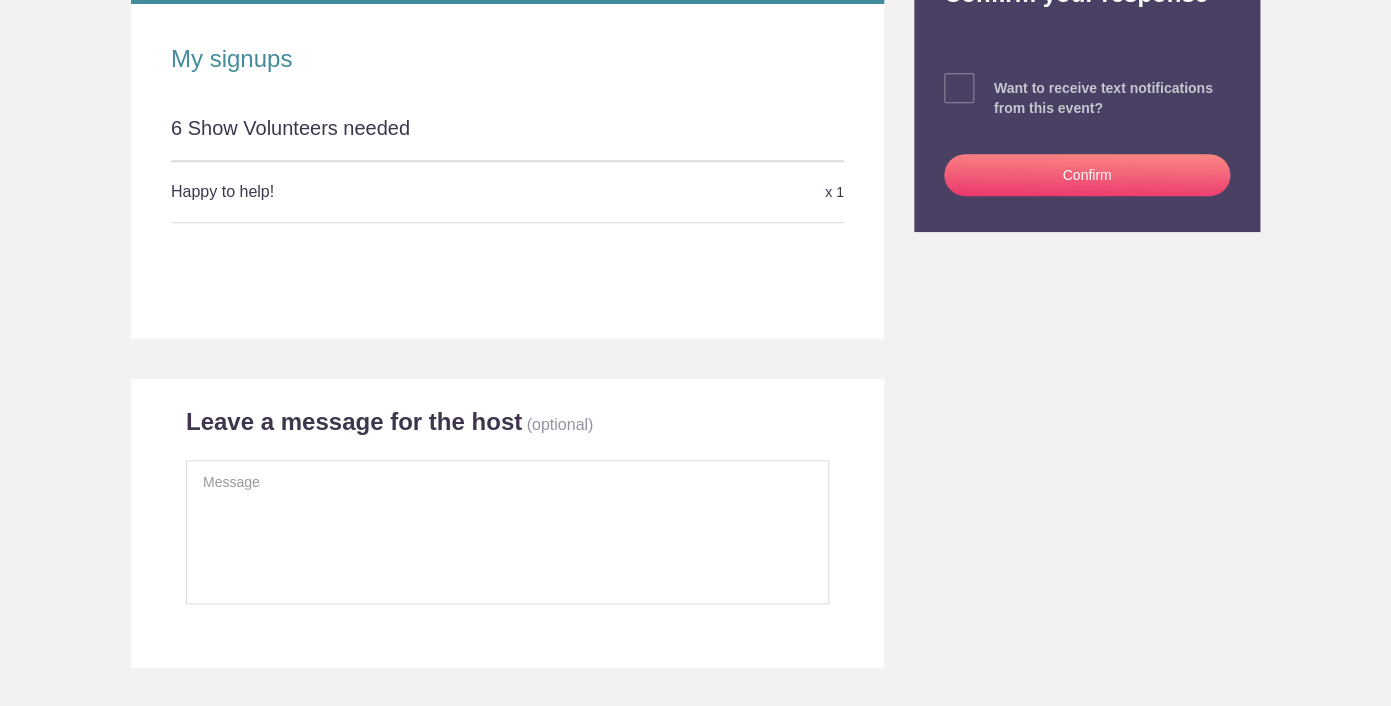 scroll, scrollTop: 433, scrollLeft: 0, axis: vertical 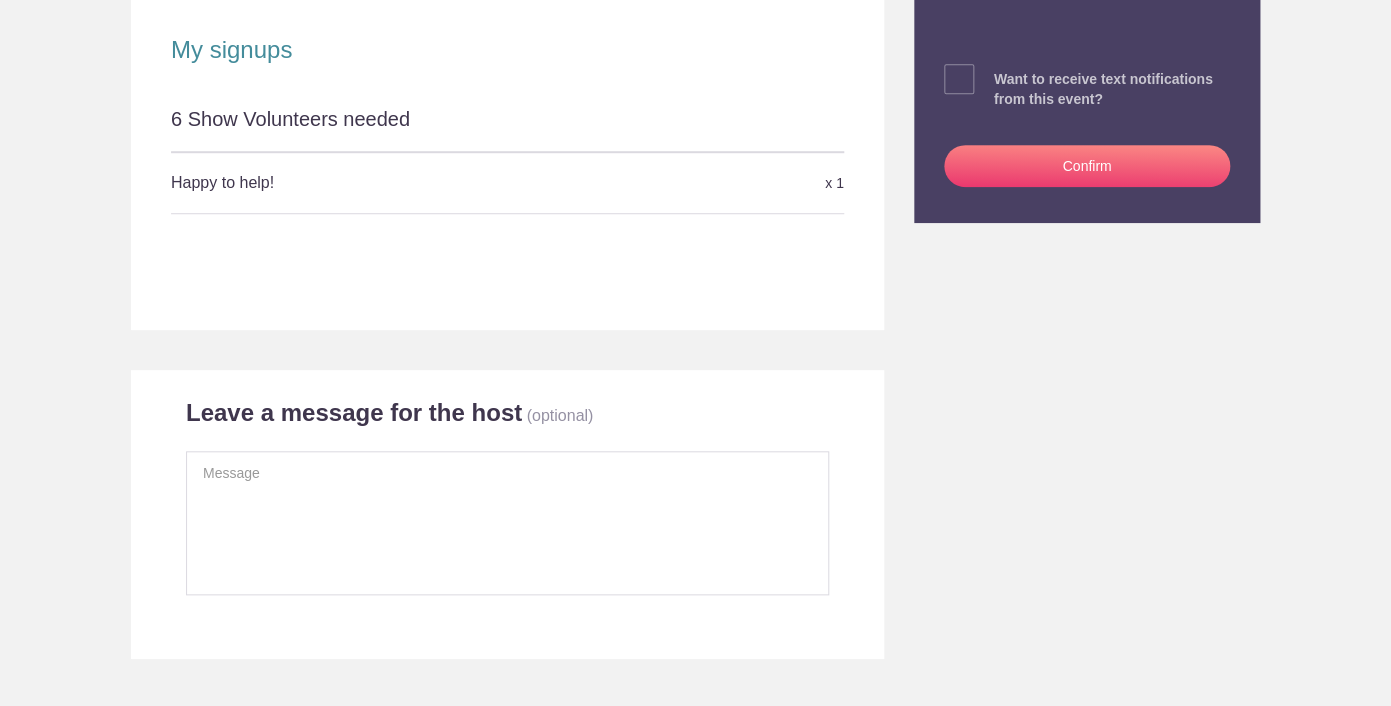 click on "Confirm" at bounding box center [1087, 166] 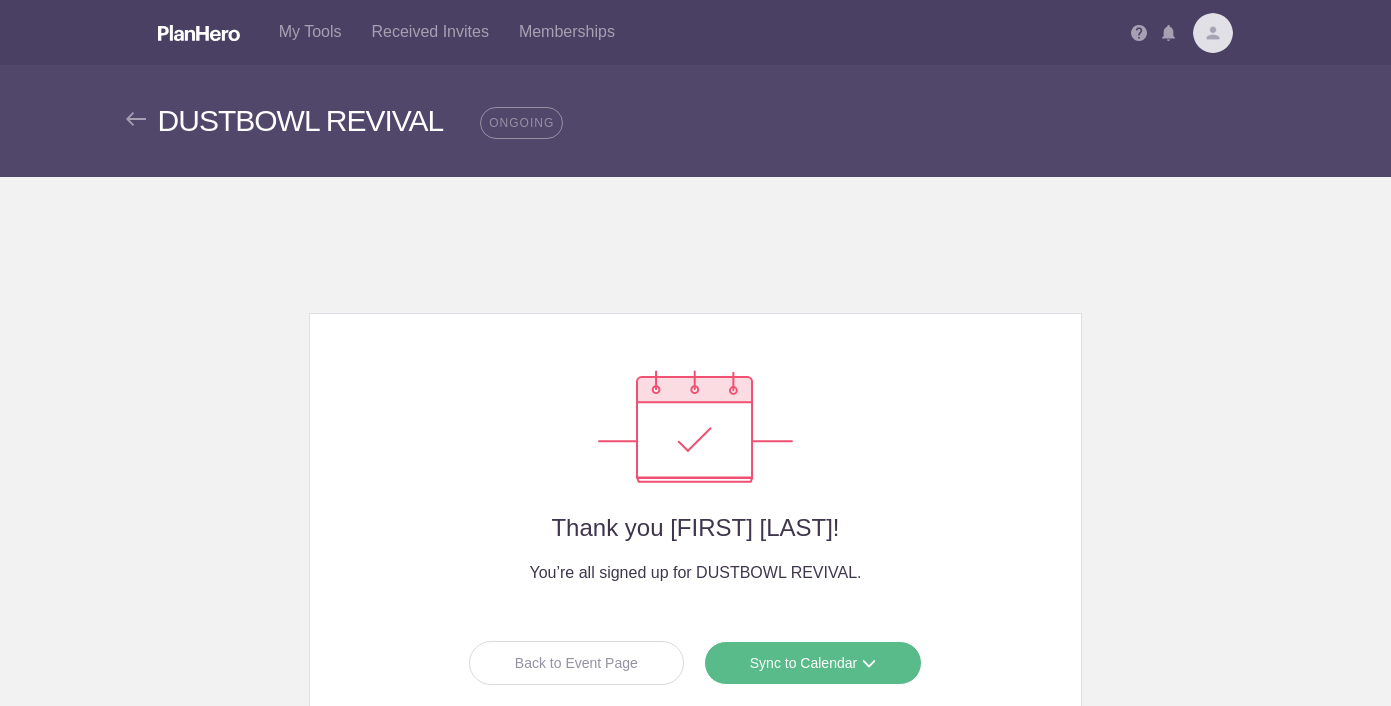 scroll, scrollTop: 0, scrollLeft: 0, axis: both 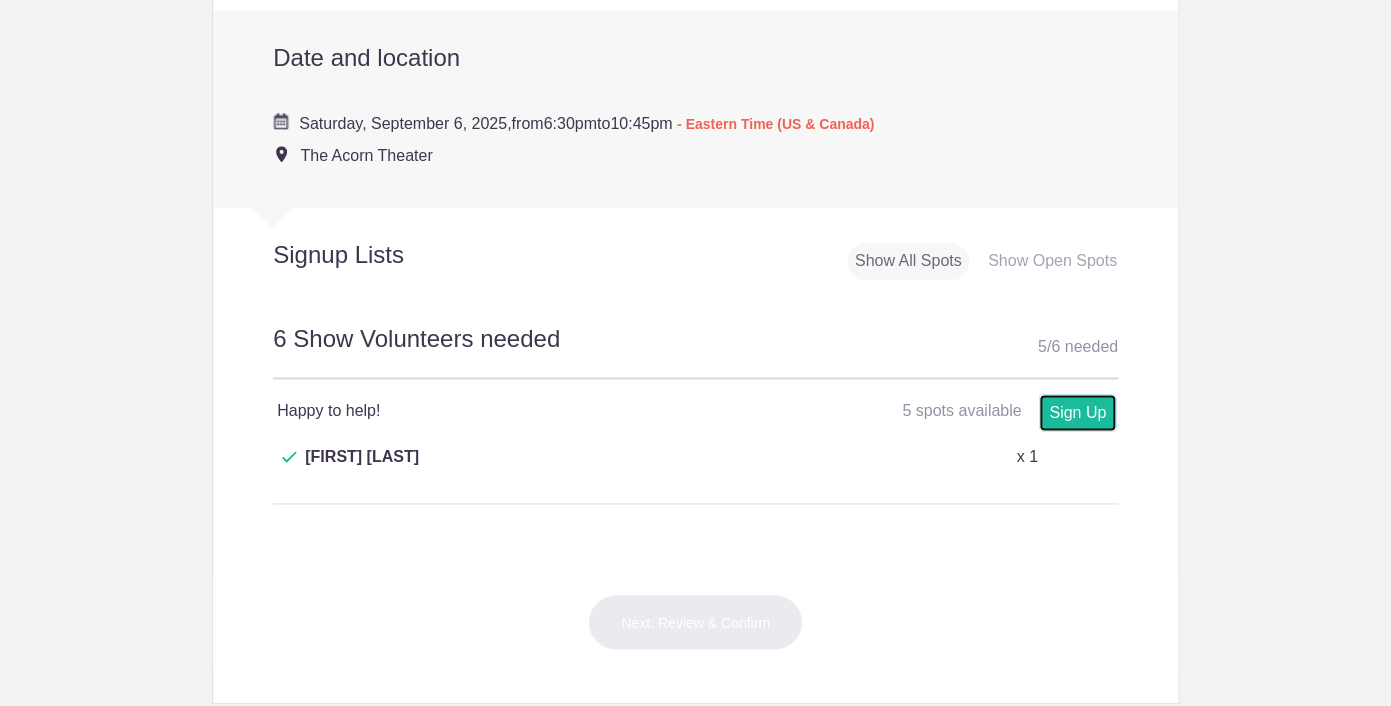 click on "Sign Up" at bounding box center (1077, 412) 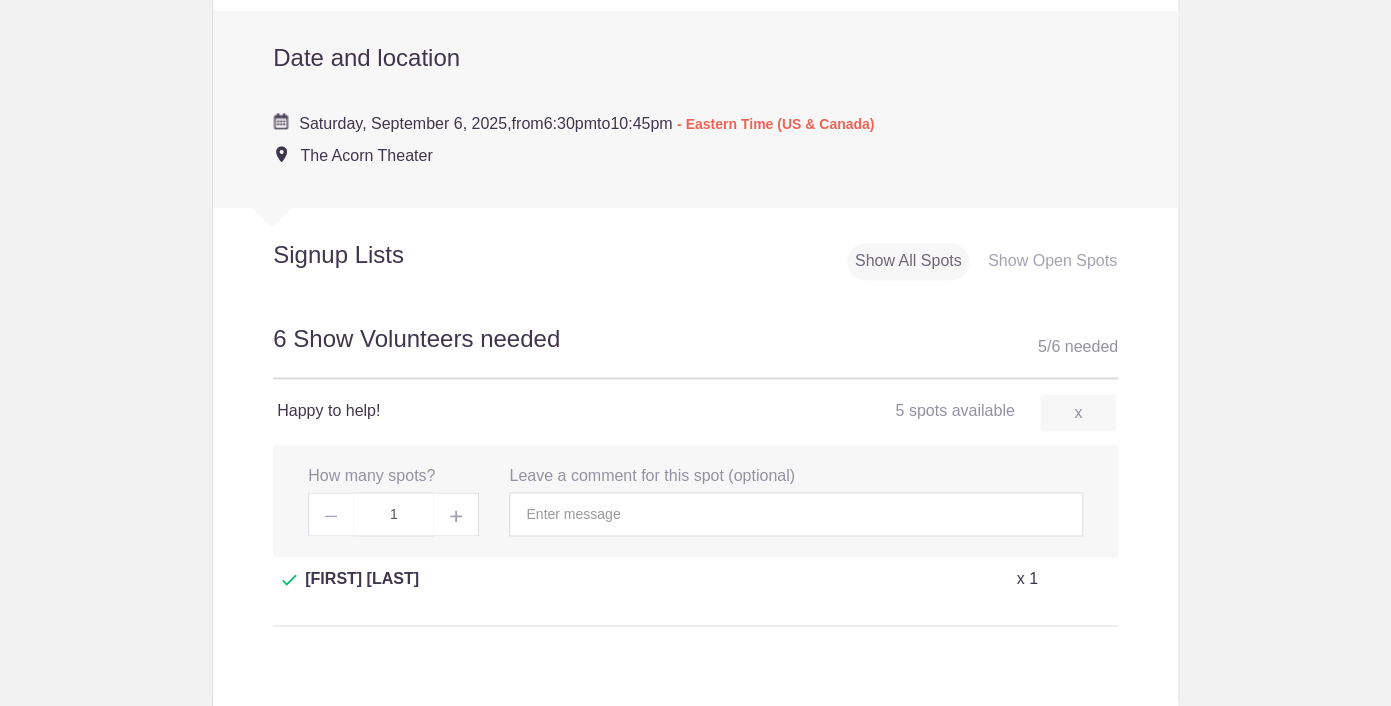 type on "1" 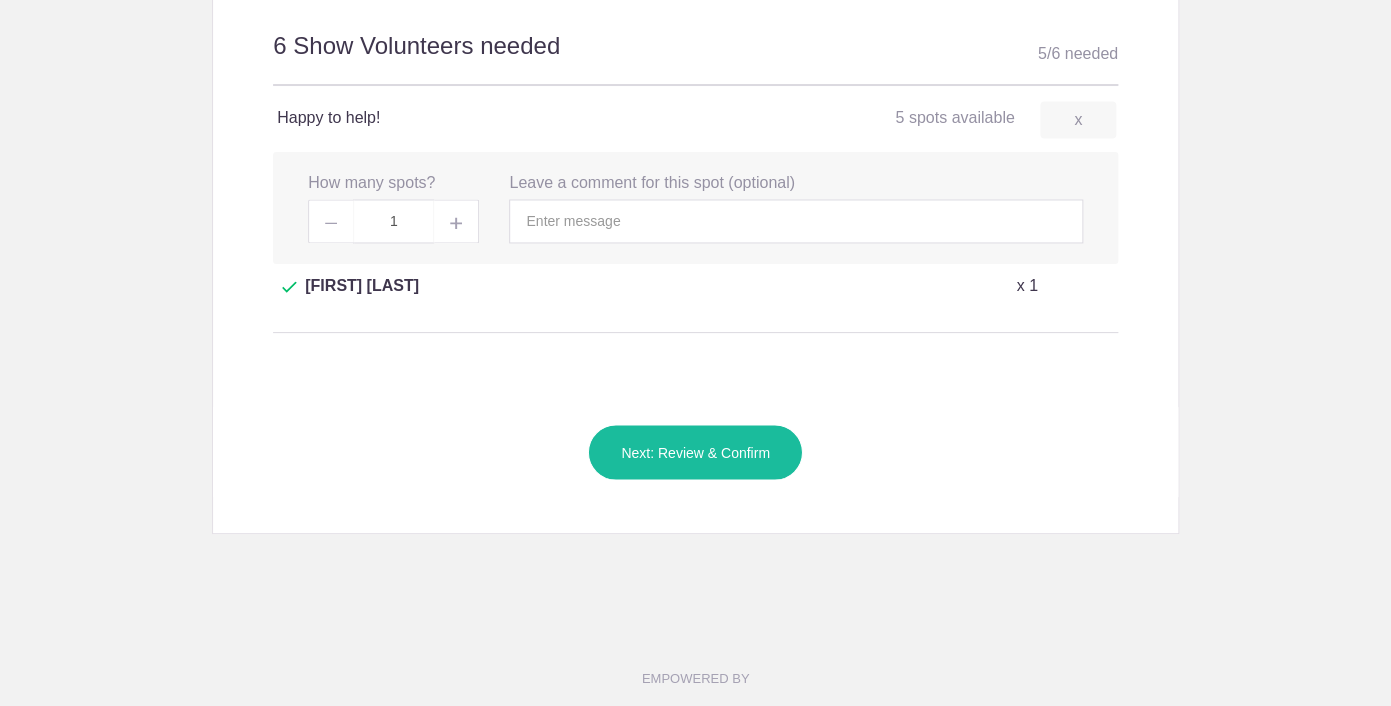 scroll, scrollTop: 1082, scrollLeft: 0, axis: vertical 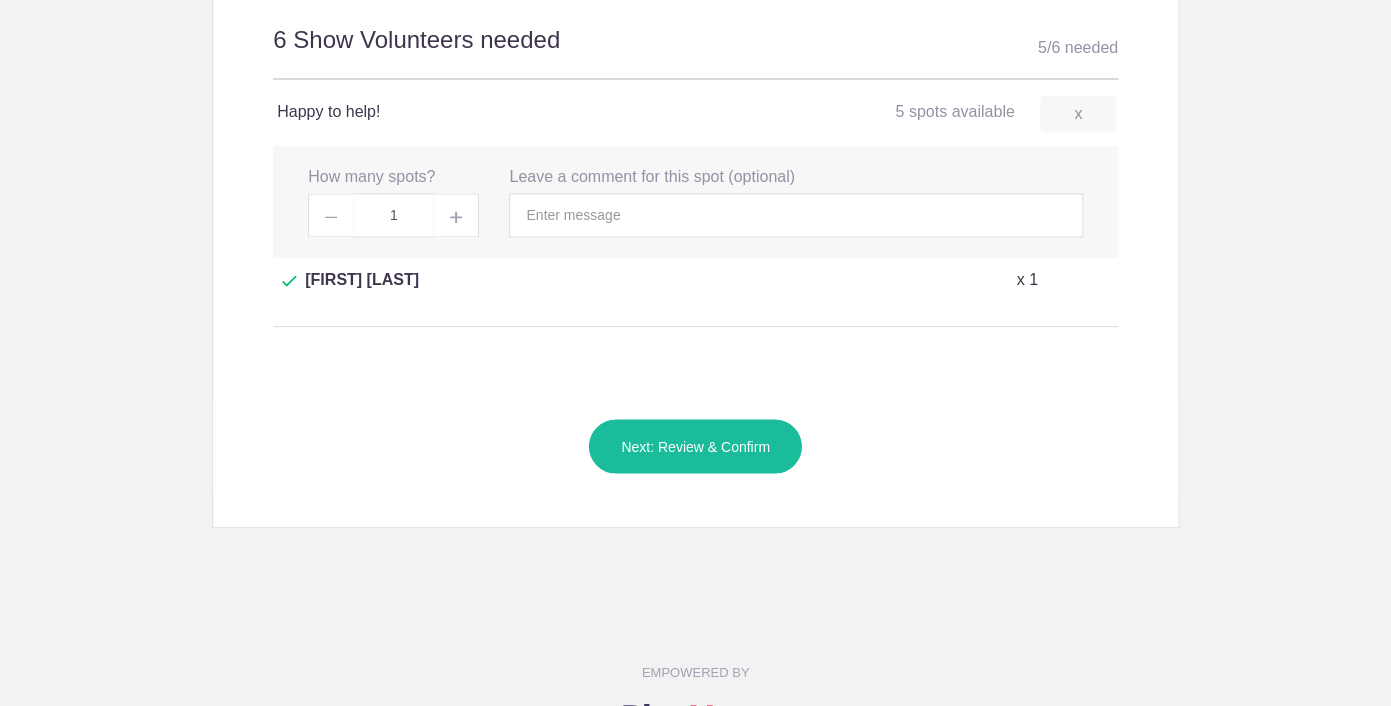 click on "Next: Review & Confirm" at bounding box center [695, 446] 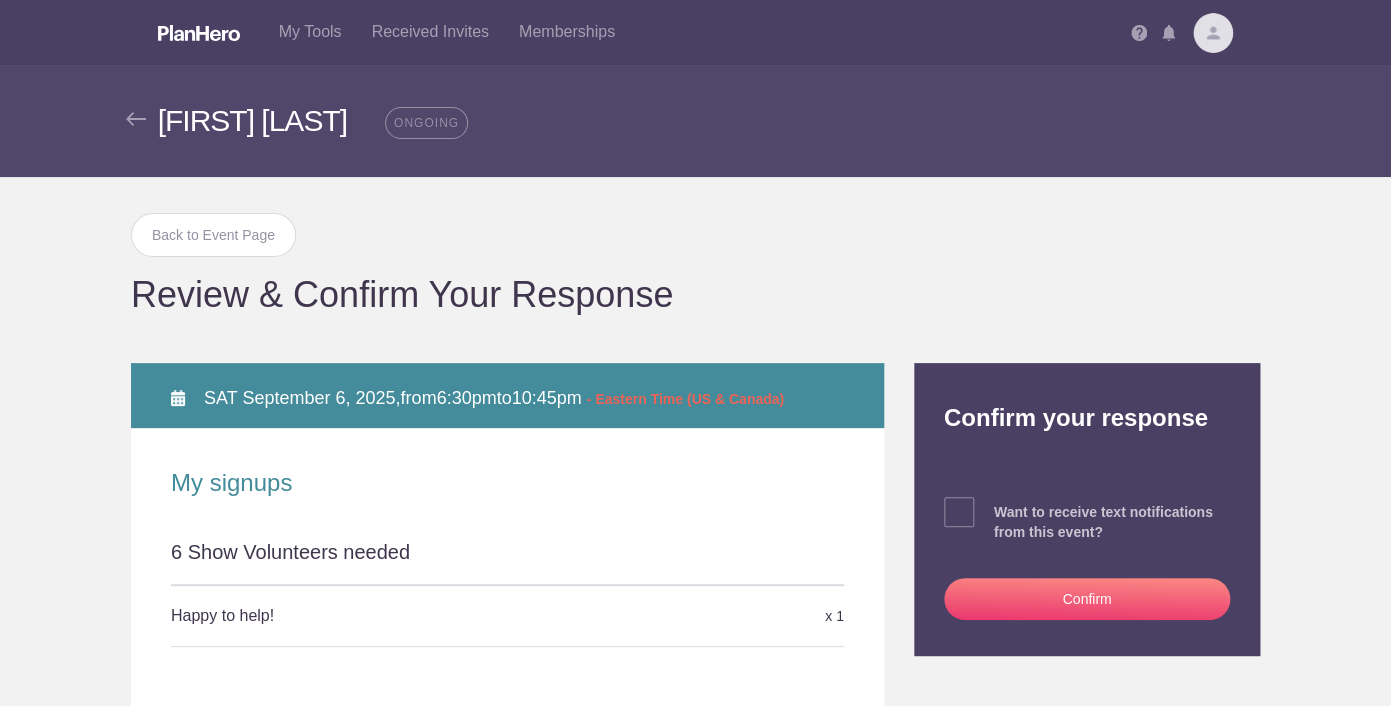 click on "Confirm" at bounding box center (1087, 599) 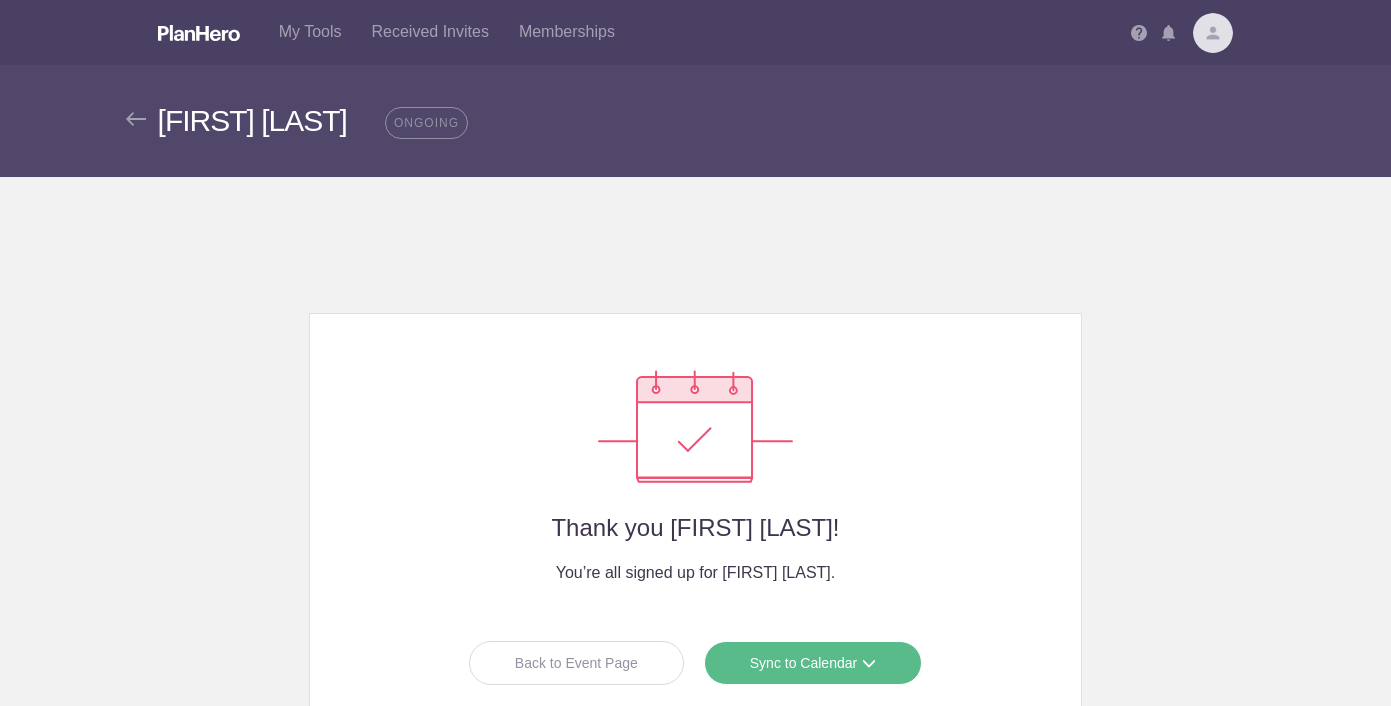 scroll, scrollTop: 0, scrollLeft: 0, axis: both 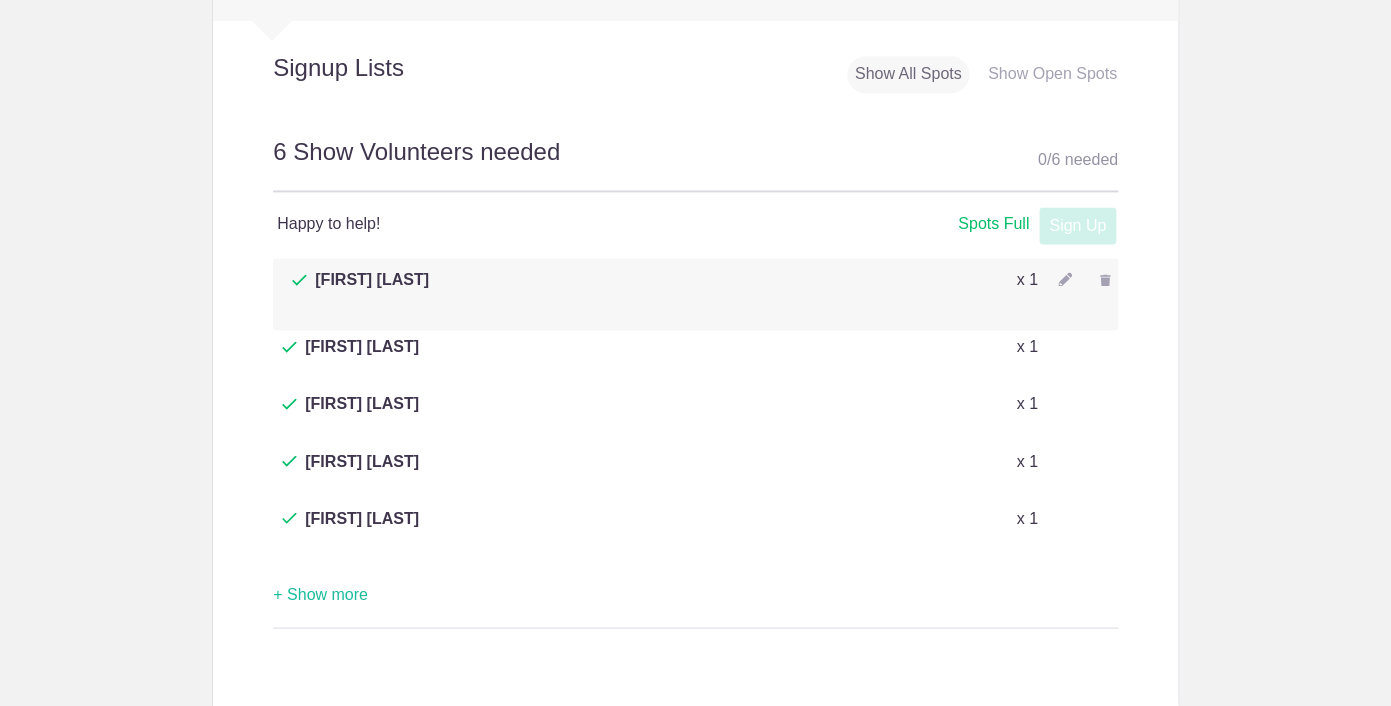 click on "+ Show more" at bounding box center [320, 594] 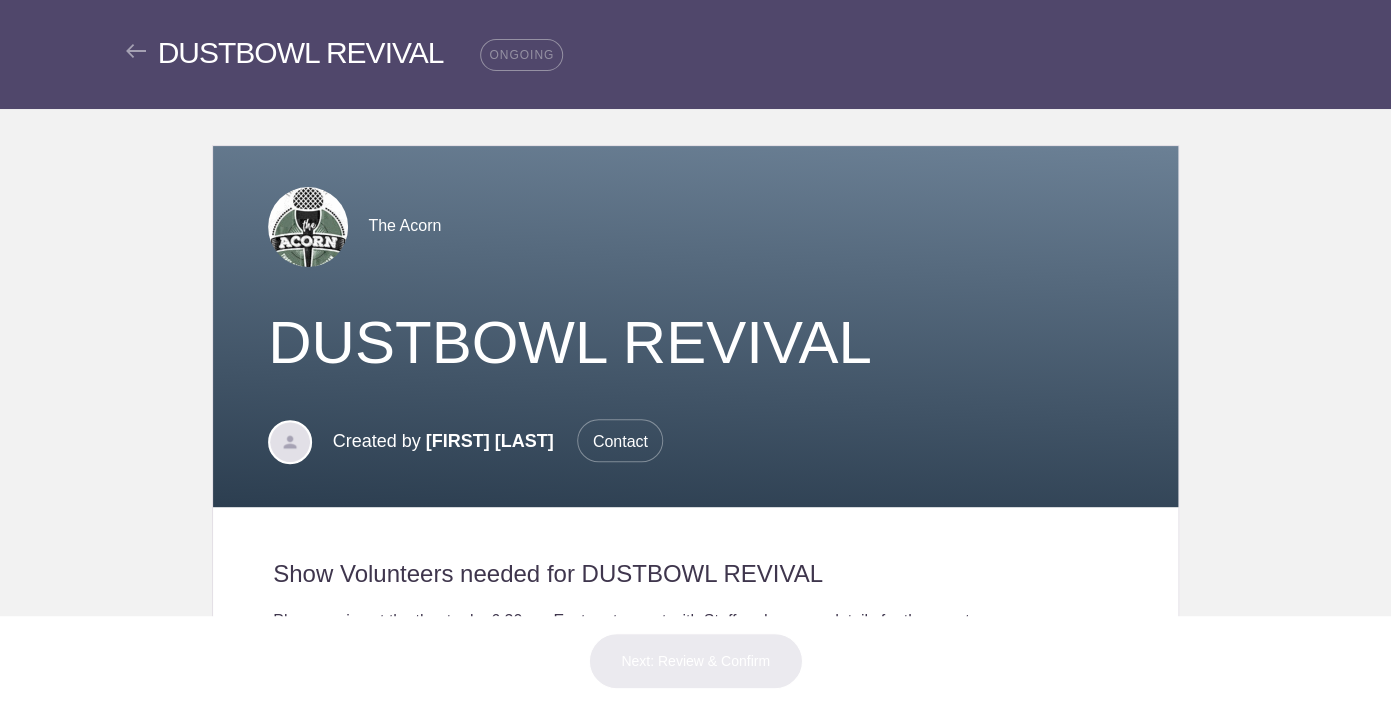 scroll, scrollTop: 0, scrollLeft: 0, axis: both 